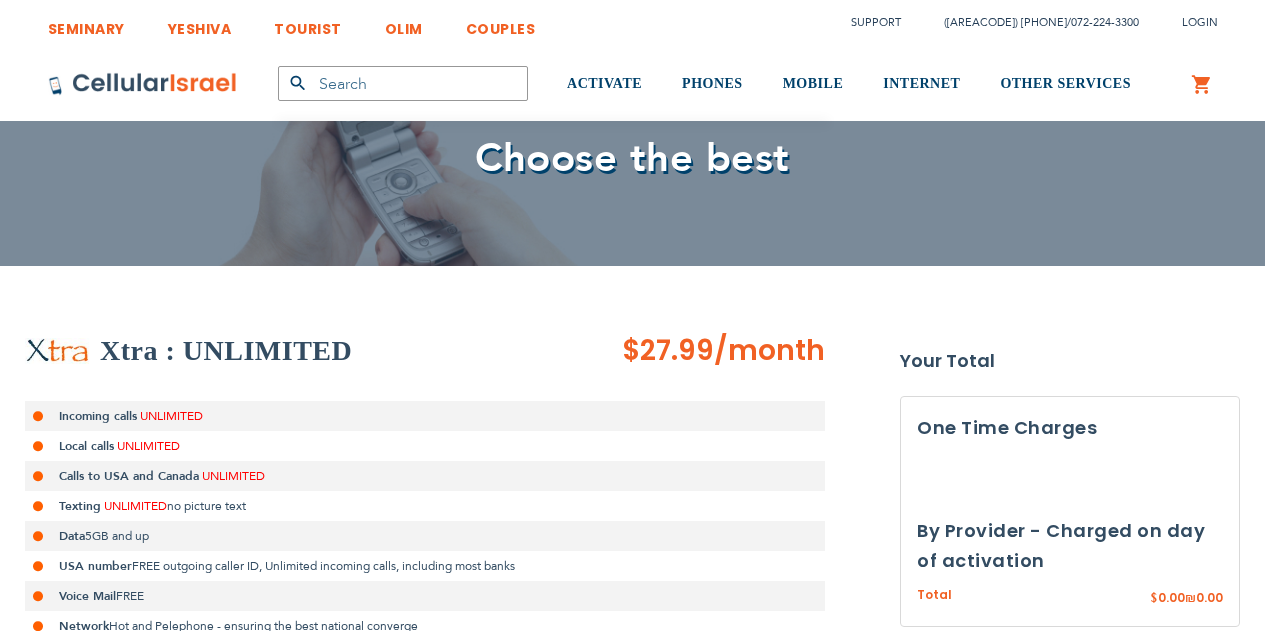 scroll, scrollTop: 0, scrollLeft: 0, axis: both 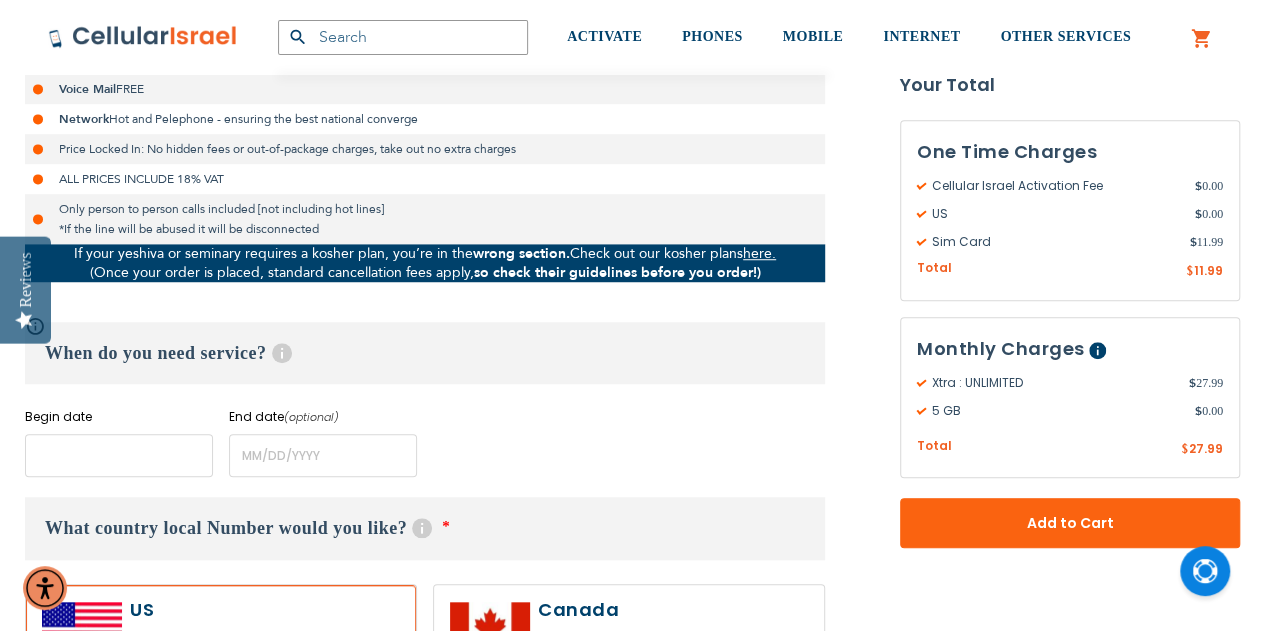 click at bounding box center [119, 455] 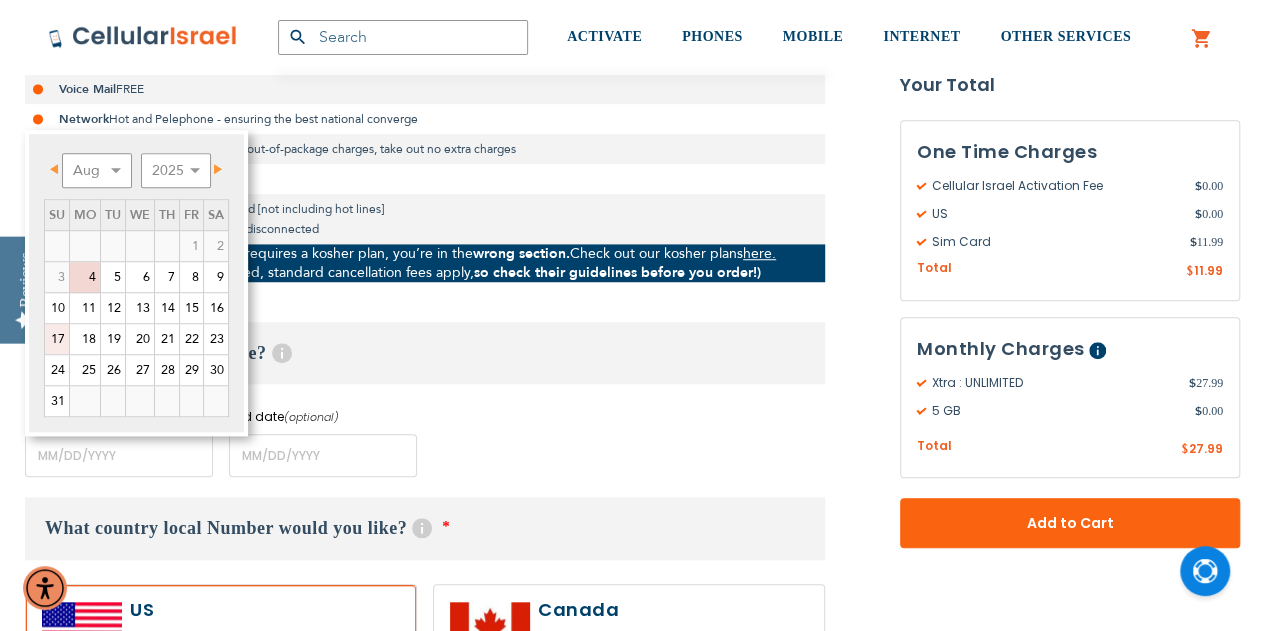 click on "17" at bounding box center (57, 339) 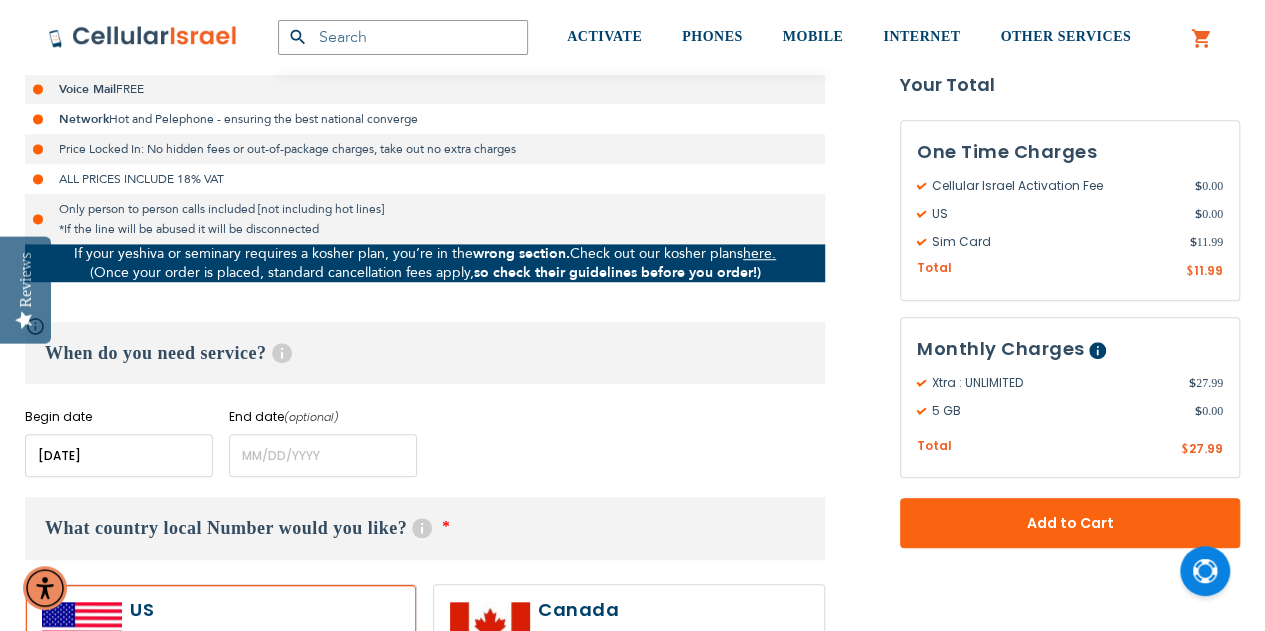 click on "When do you need service?
Help
Long term plans are minimum 4 months. For rentals click  here. Service runs from 12:00 AM on the start date to 11:59 PM on the end date." at bounding box center (425, 353) 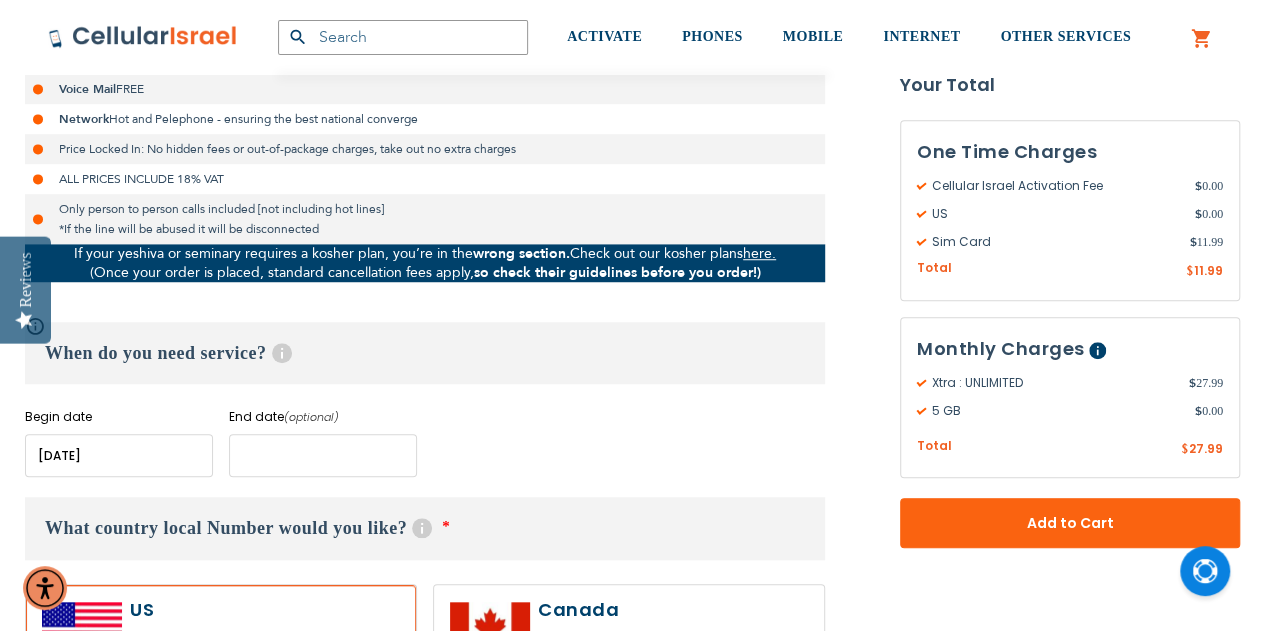 click at bounding box center (323, 455) 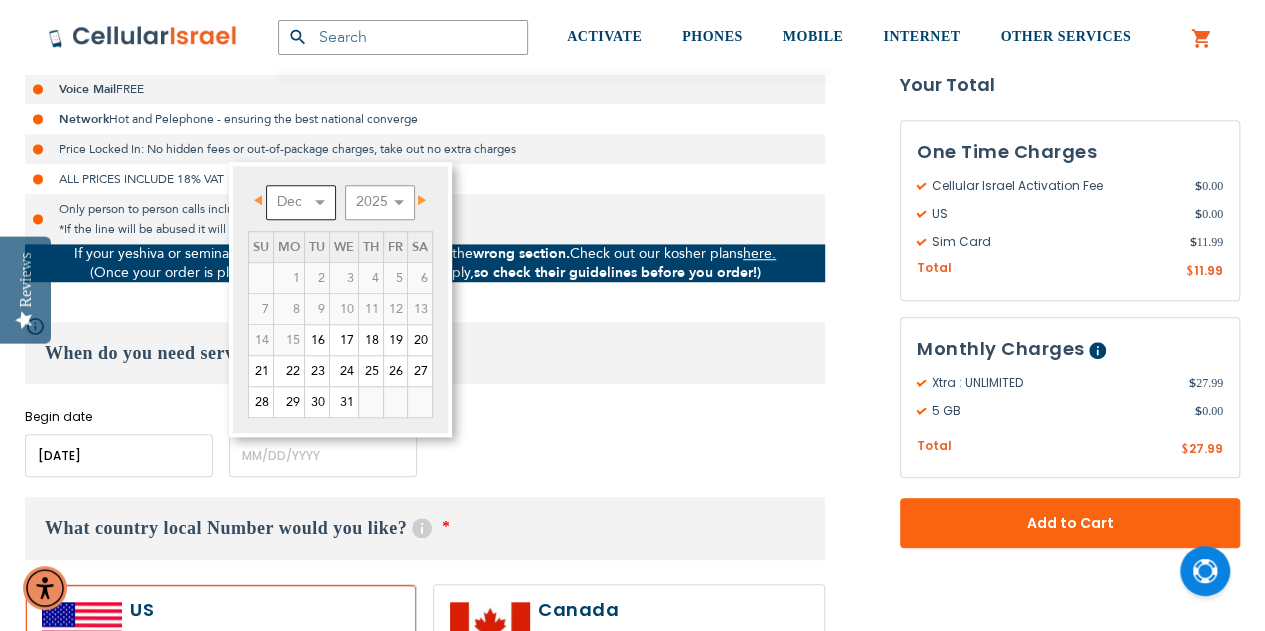 click on "Dec" at bounding box center [301, 202] 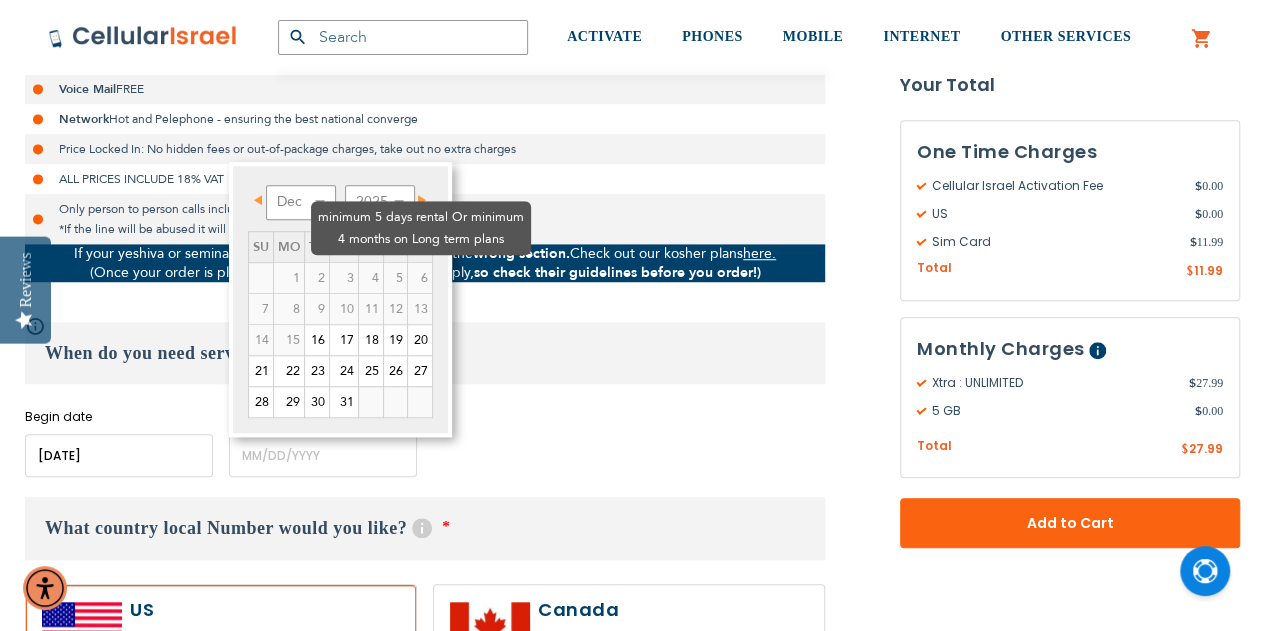 click on "4" at bounding box center [370, 277] 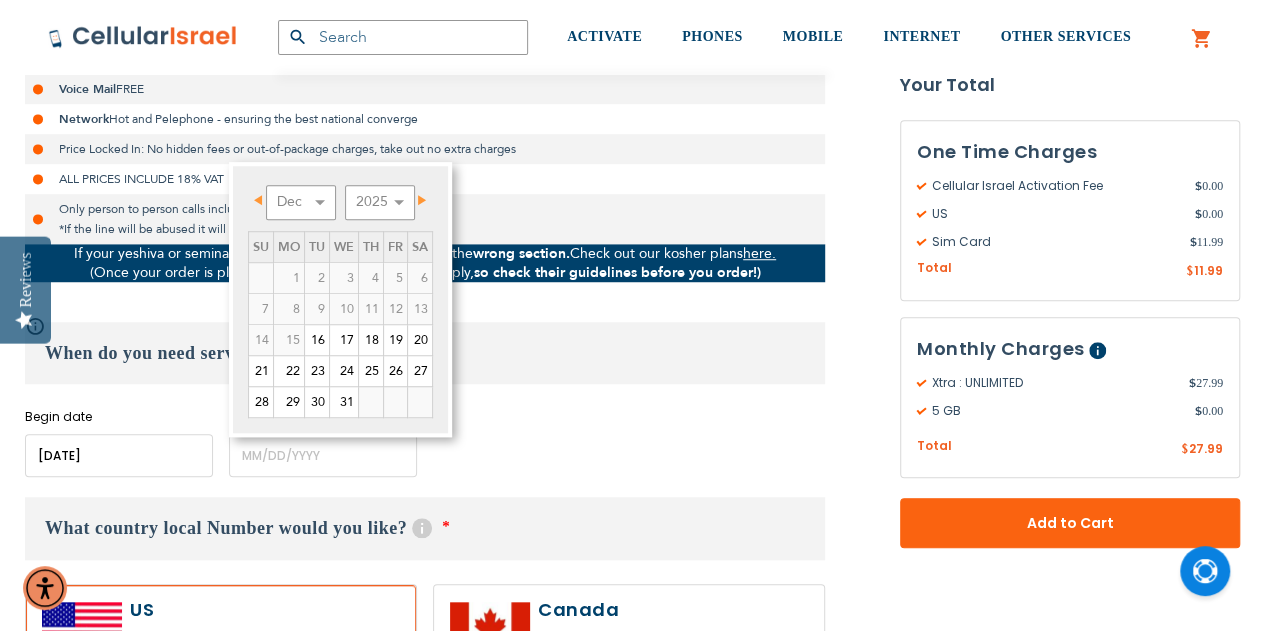 click on "Prev Next Dec 2025 2026 2027 2028 2029 2030 2031 2032 2033 2034 2035 Su Mo Tu We Th Fr Sa   1 2 3 4 5 6 7 8 9 10 11 12 13 14 15 16 17 18 19 20 21 22 23 24 25 26 27 28 29 30 31" at bounding box center (340, 299) 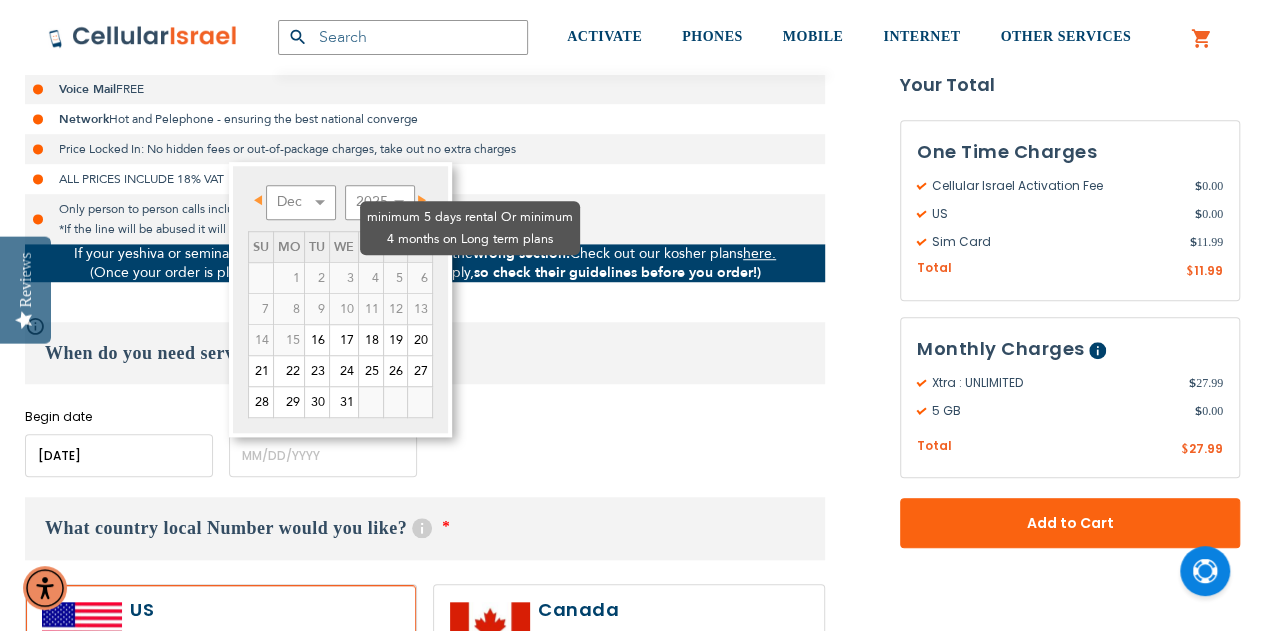 click on "6" at bounding box center (419, 277) 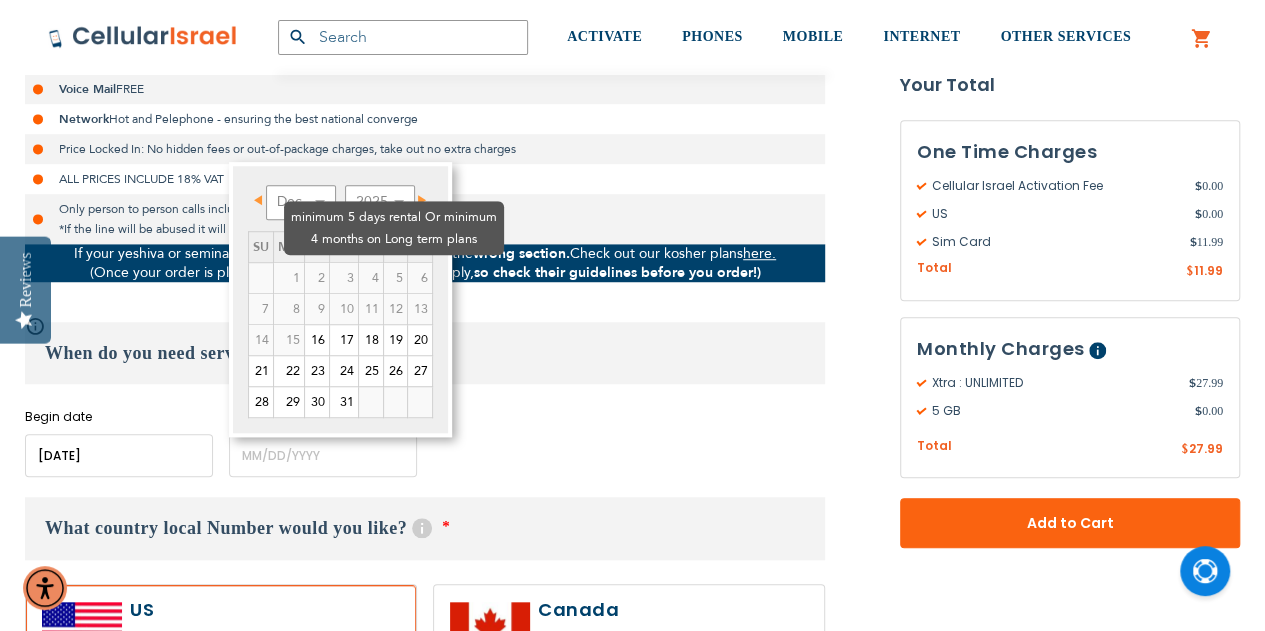 click on "3" at bounding box center [343, 277] 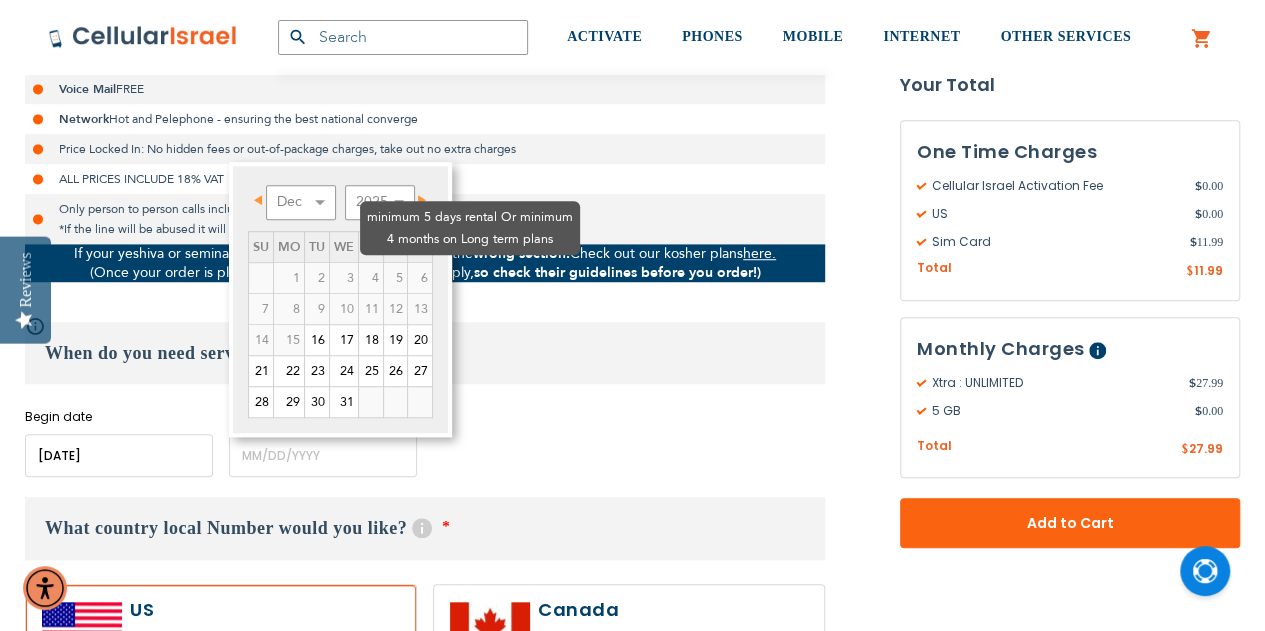 click on "6" at bounding box center [419, 277] 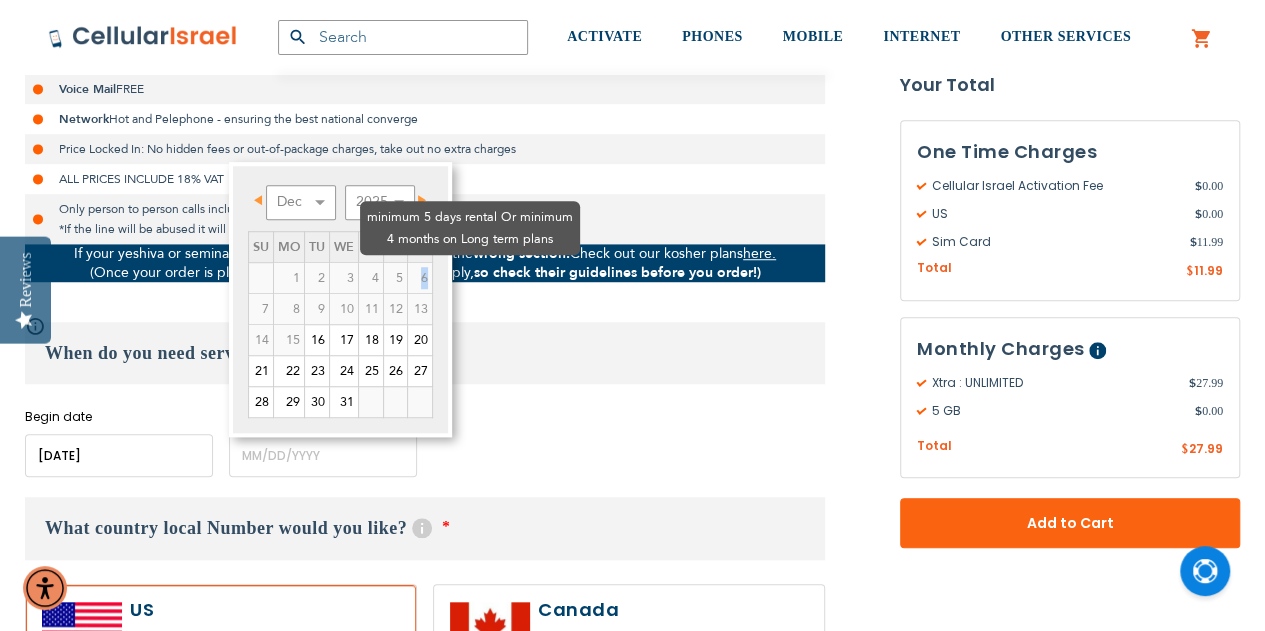 click on "6" at bounding box center (419, 277) 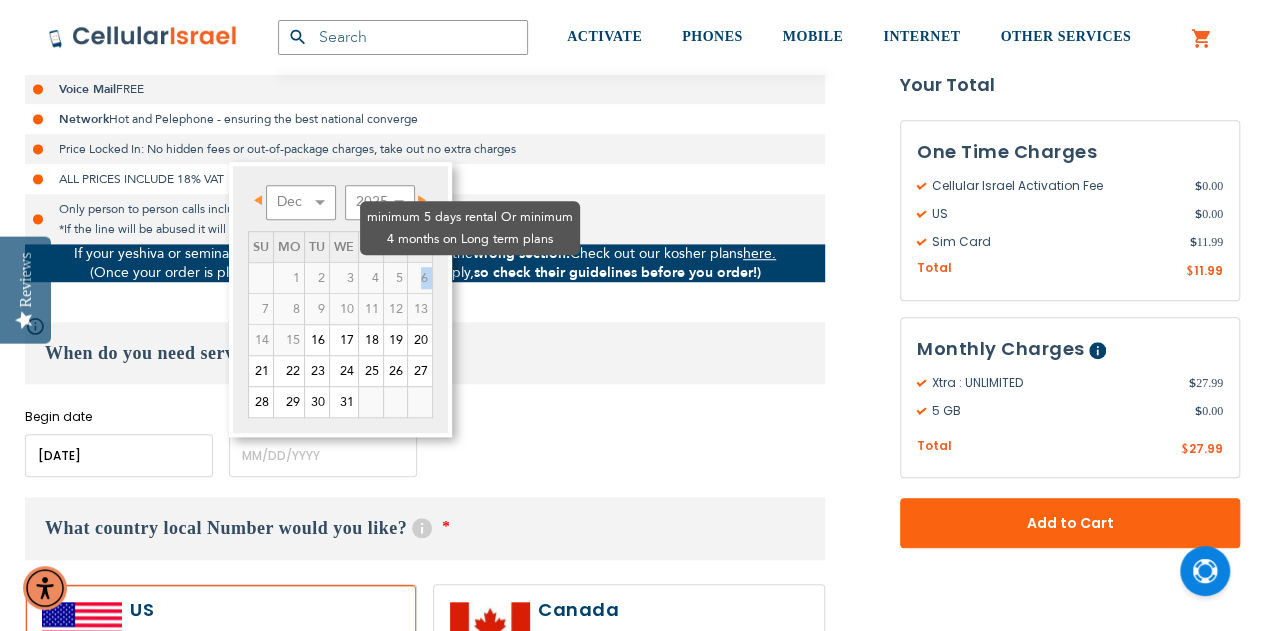 click on "6" at bounding box center (419, 277) 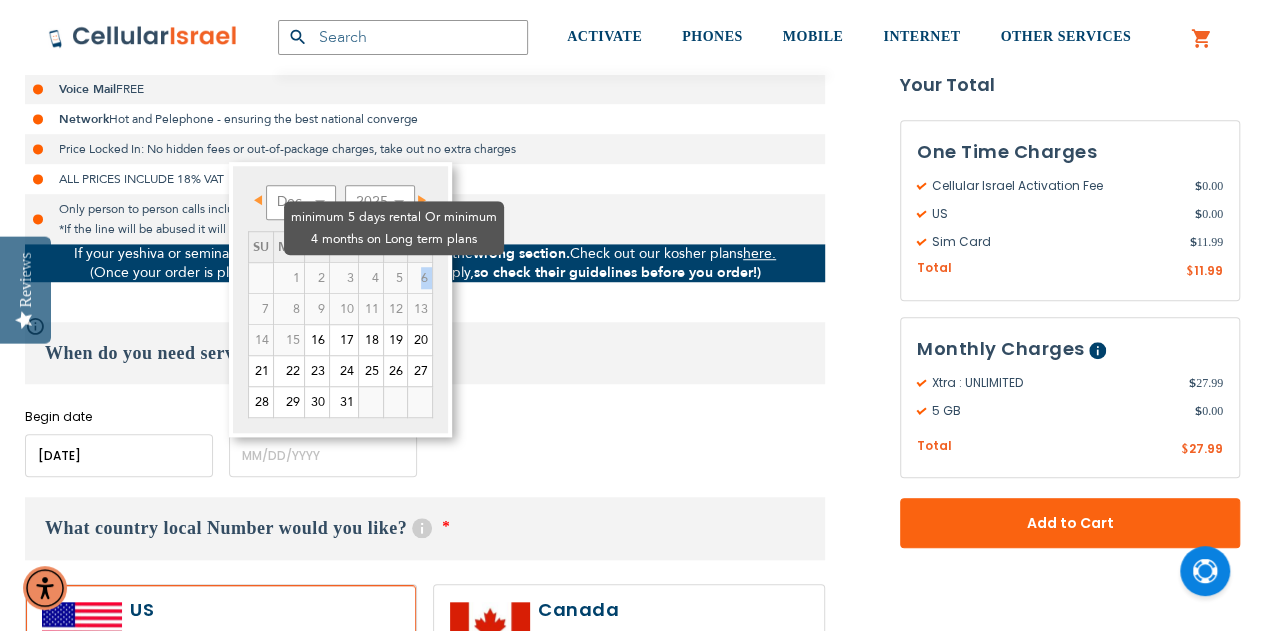 click on "3" at bounding box center [343, 277] 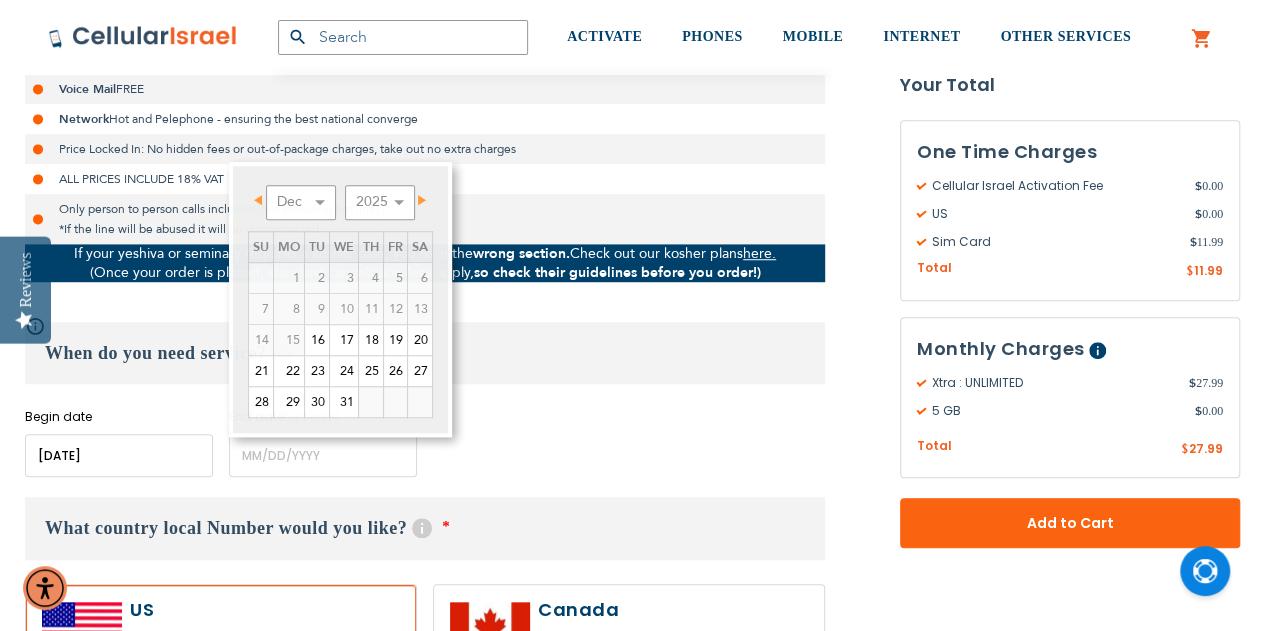 click on "Begin date
Please enter Start Date
End date (optional)
Please enter End Date
Long term plans must be at least 4 months long" at bounding box center [425, 442] 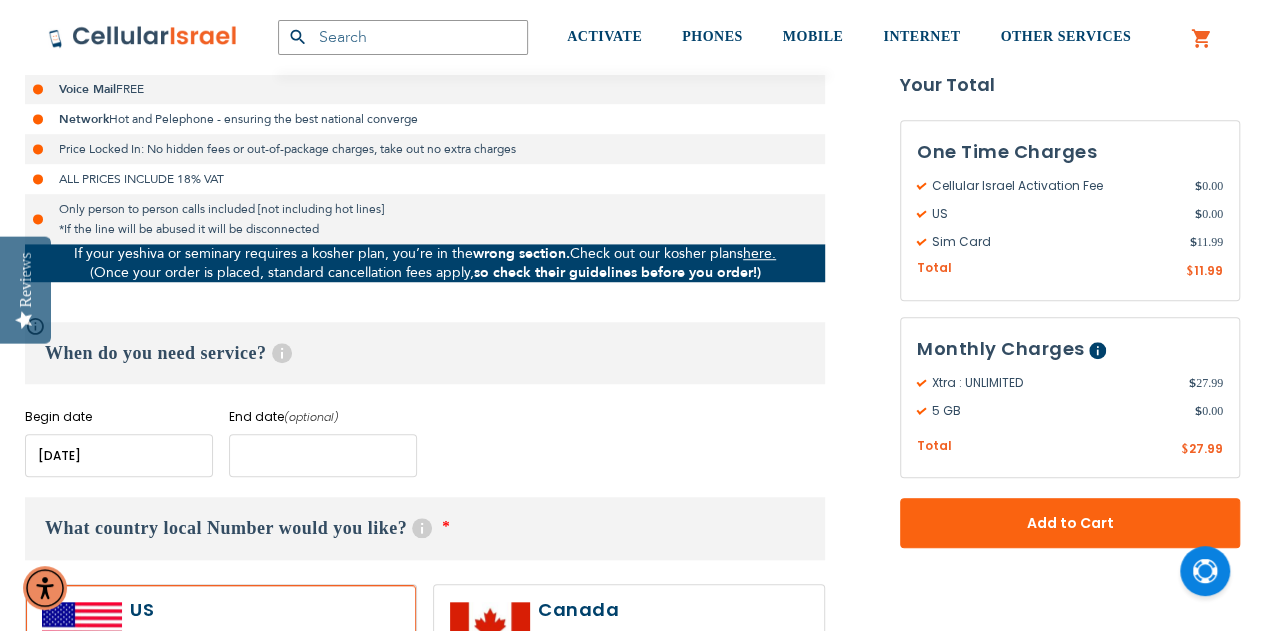 click at bounding box center (323, 455) 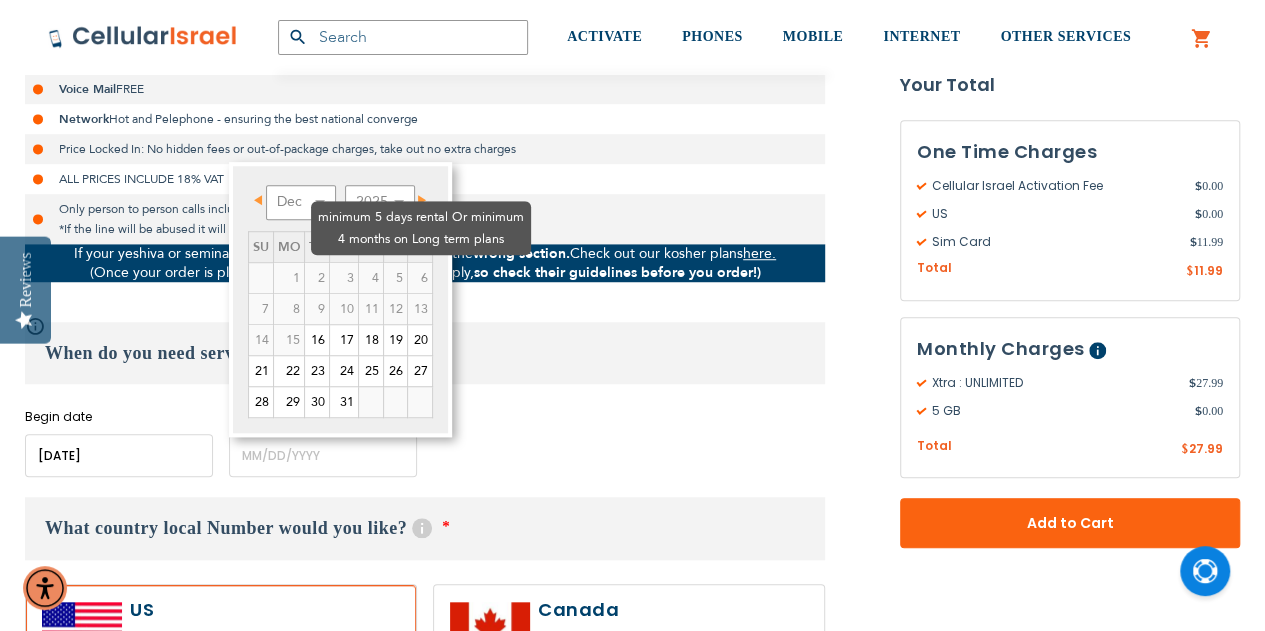 click on "4" at bounding box center (370, 277) 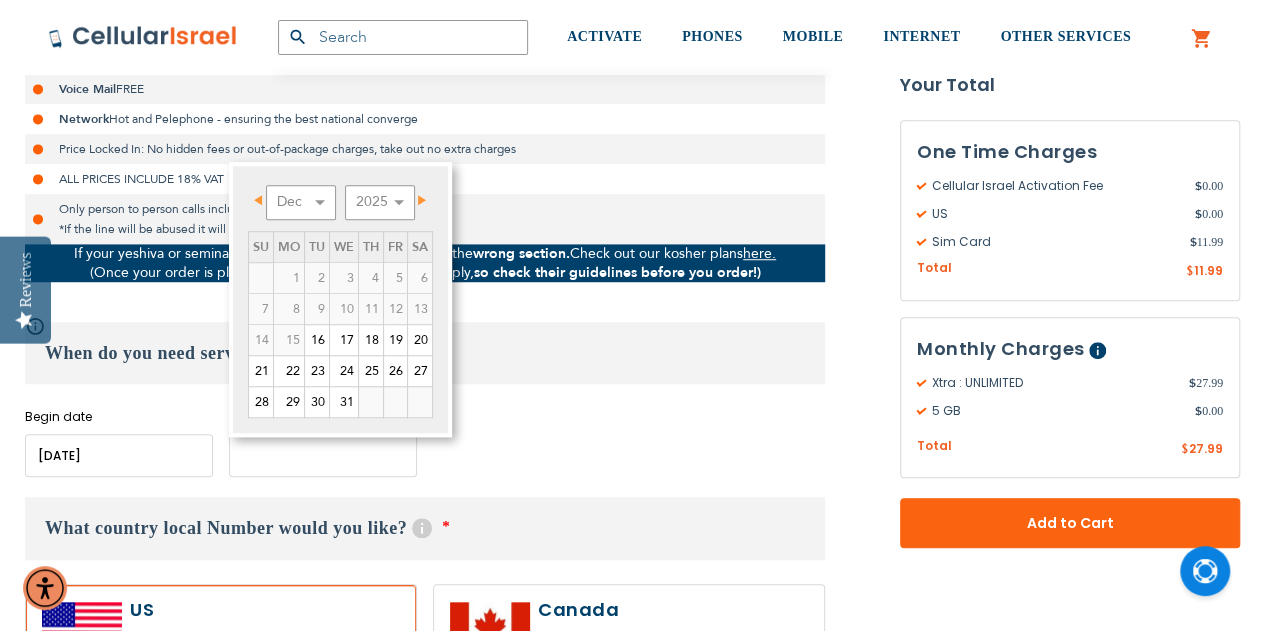 click at bounding box center [323, 455] 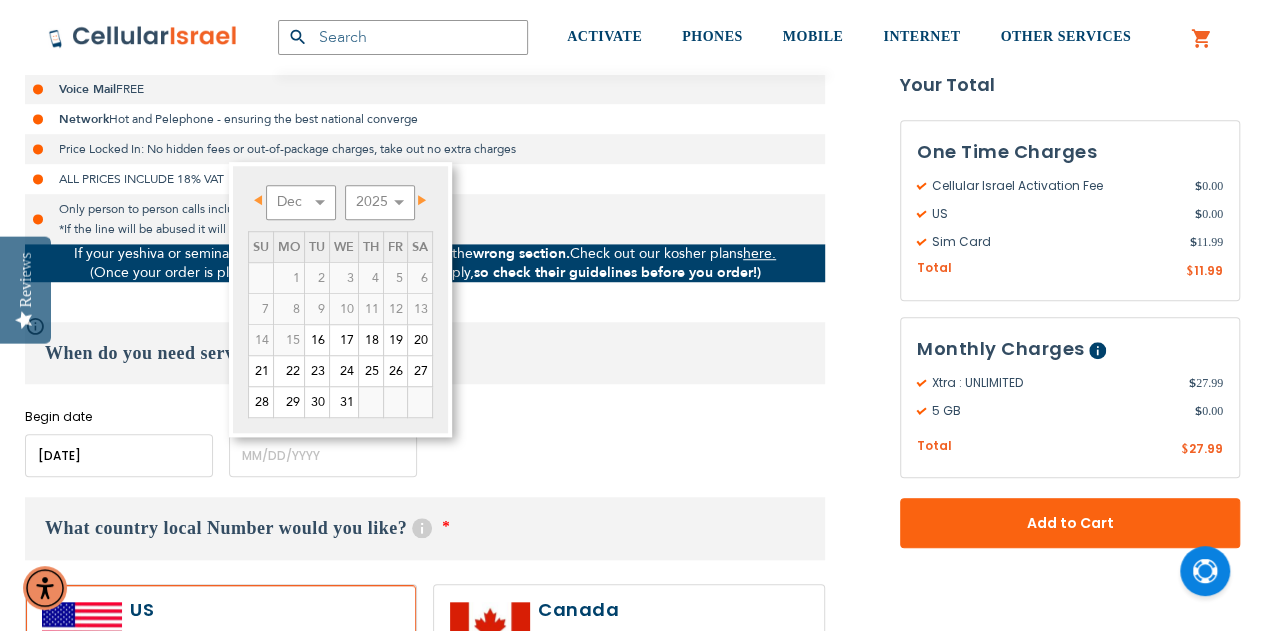 click on "Begin date
Please enter Start Date
End date (optional)
Please enter End Date
Long term plans must be at least 4 months long" at bounding box center (425, 442) 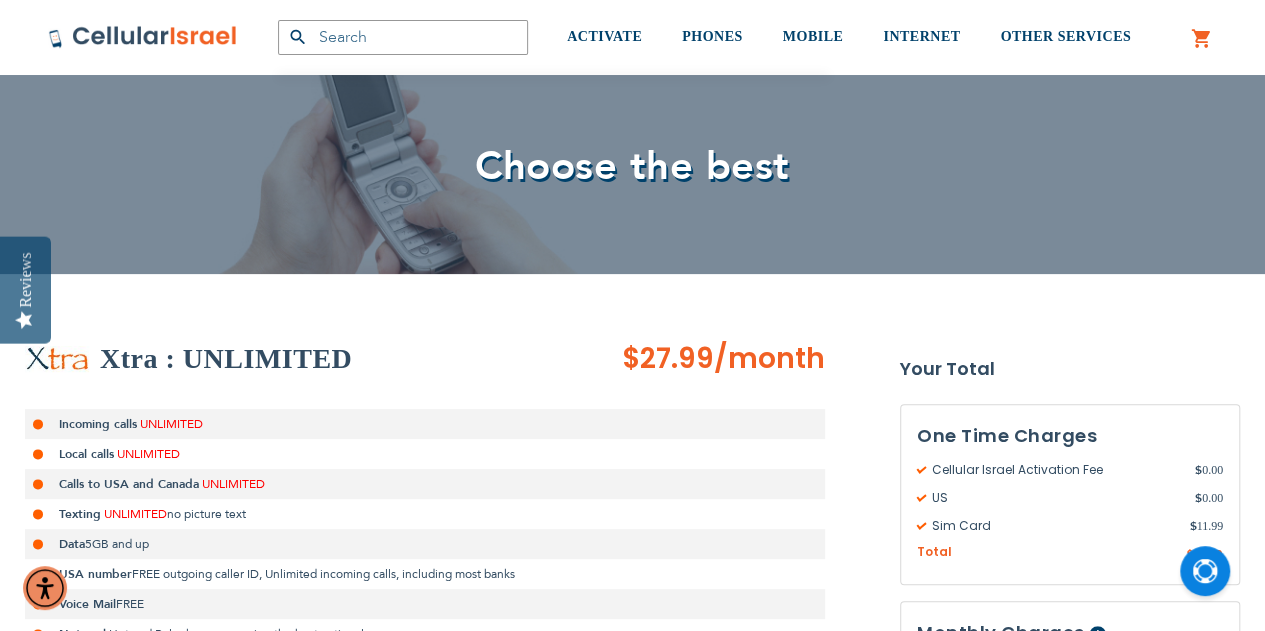 scroll, scrollTop: 163, scrollLeft: 0, axis: vertical 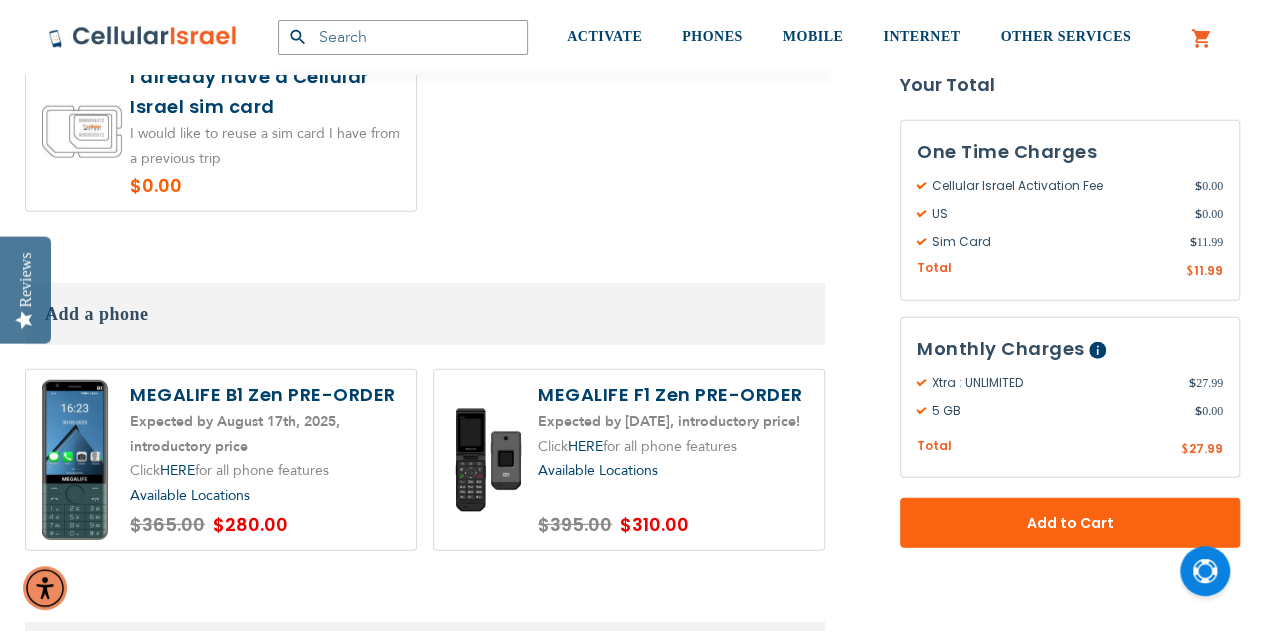 click at bounding box center [629, 460] 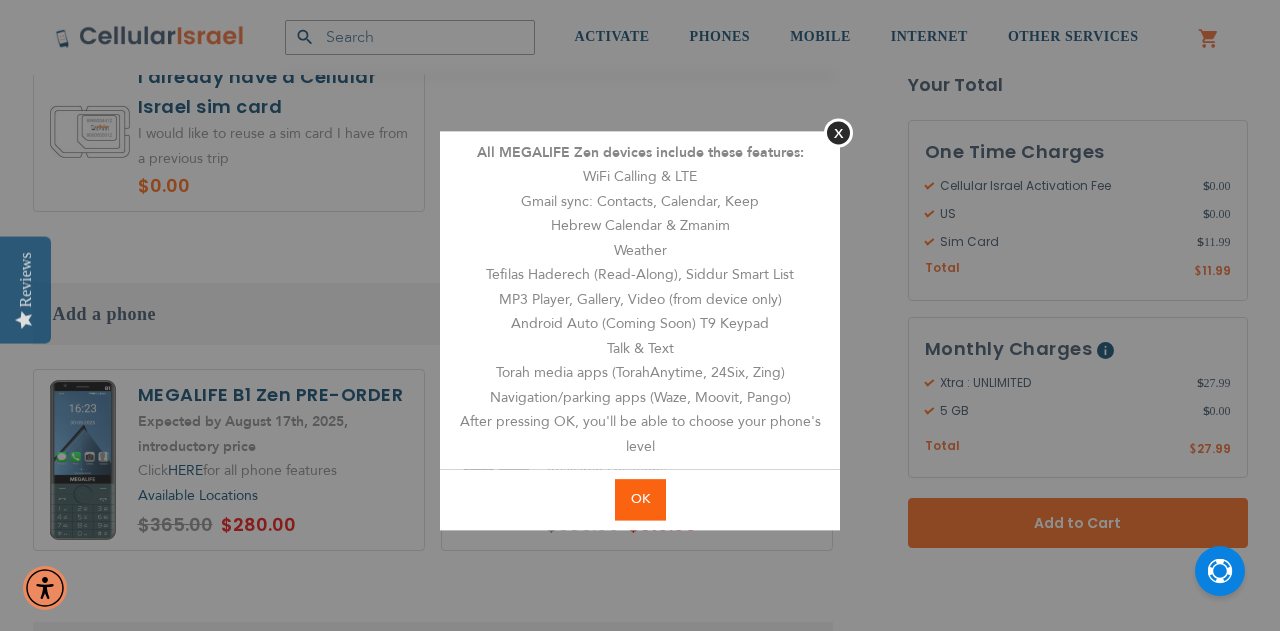 click on "OK" at bounding box center [640, 499] 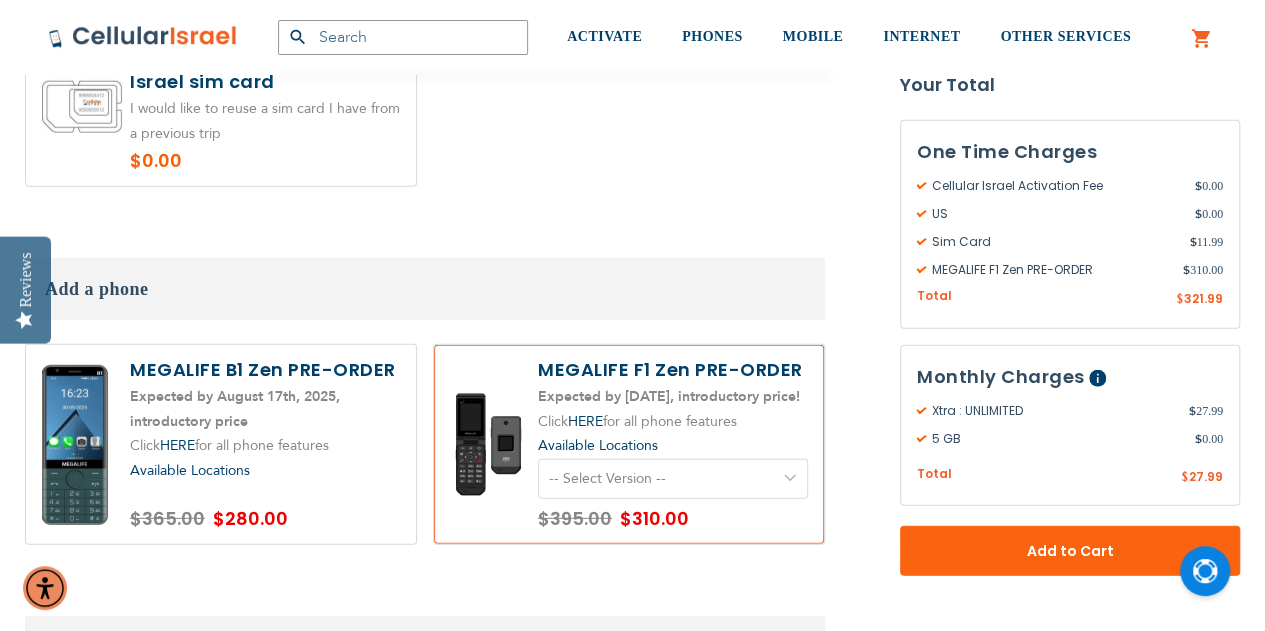 scroll, scrollTop: 2618, scrollLeft: 0, axis: vertical 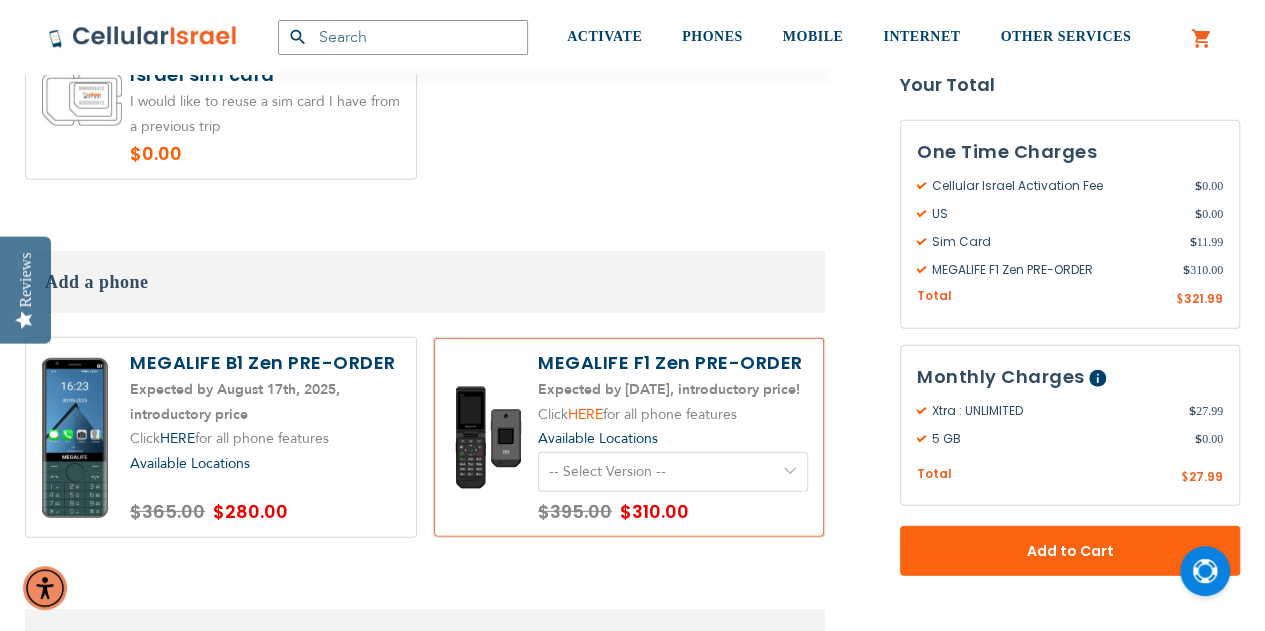 click on "HERE" at bounding box center [585, 414] 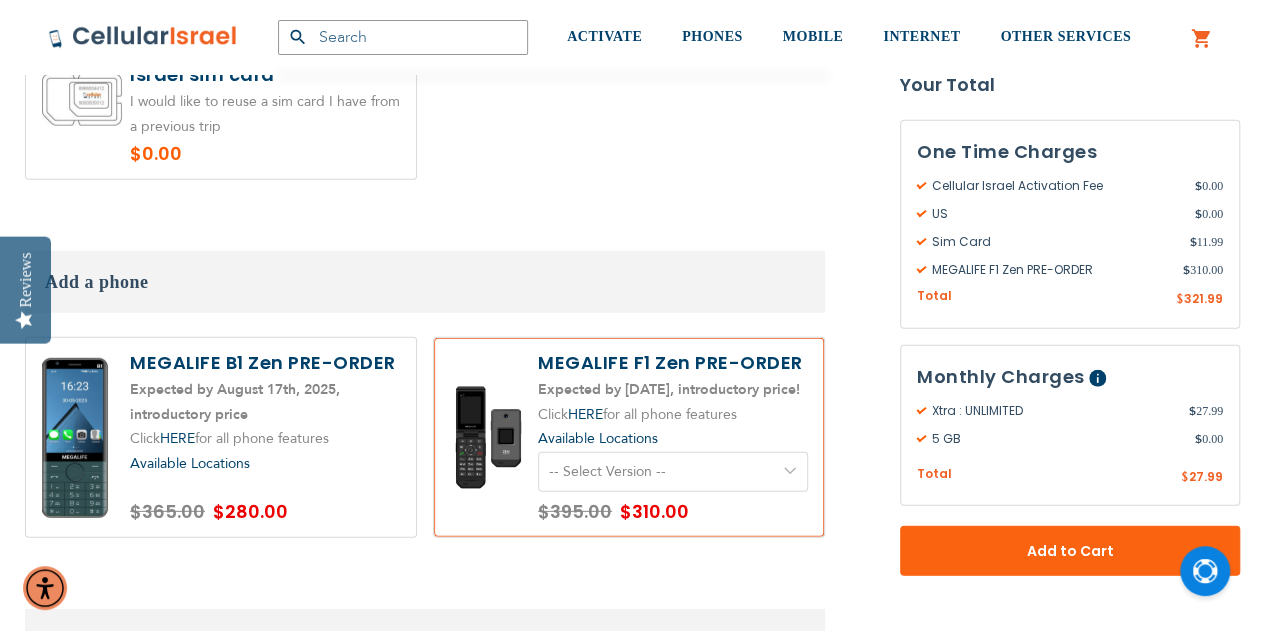 click at bounding box center [221, 437] 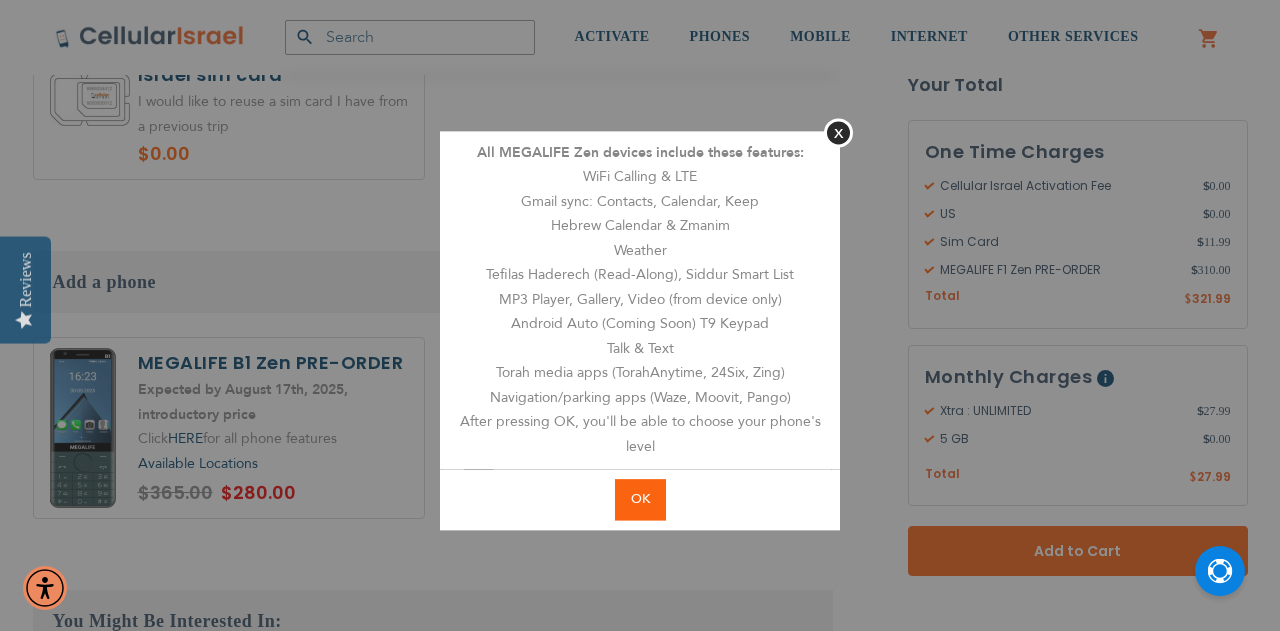 click on "OK" at bounding box center [640, 499] 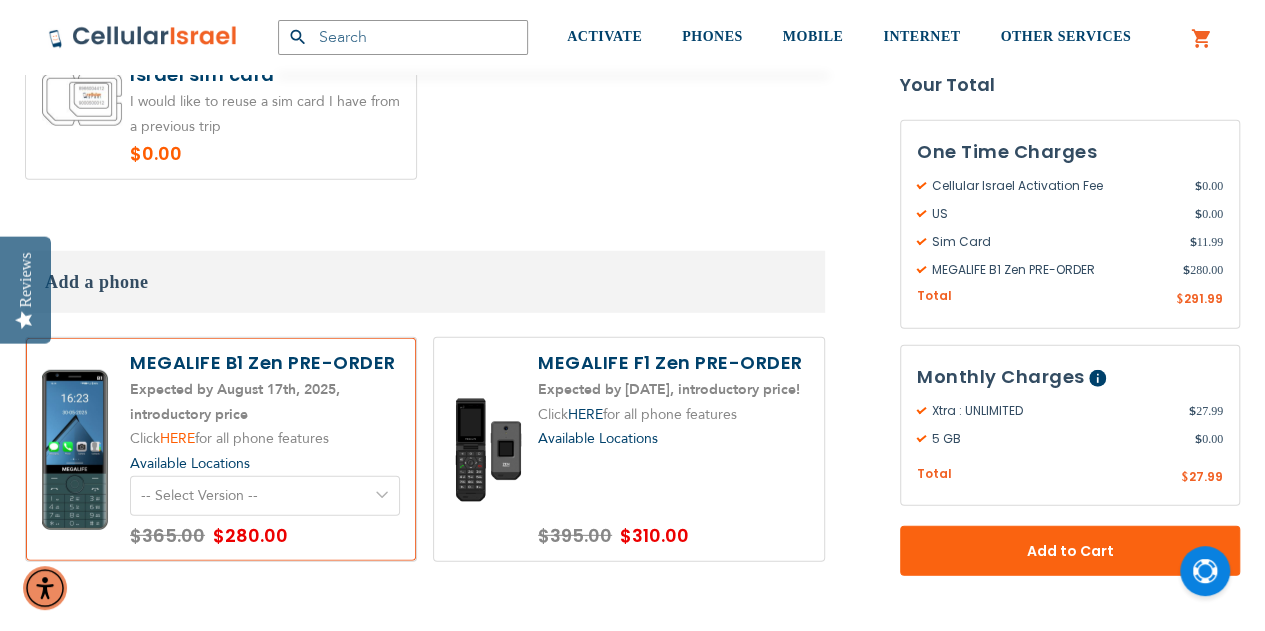 click on "HERE" at bounding box center [177, 438] 